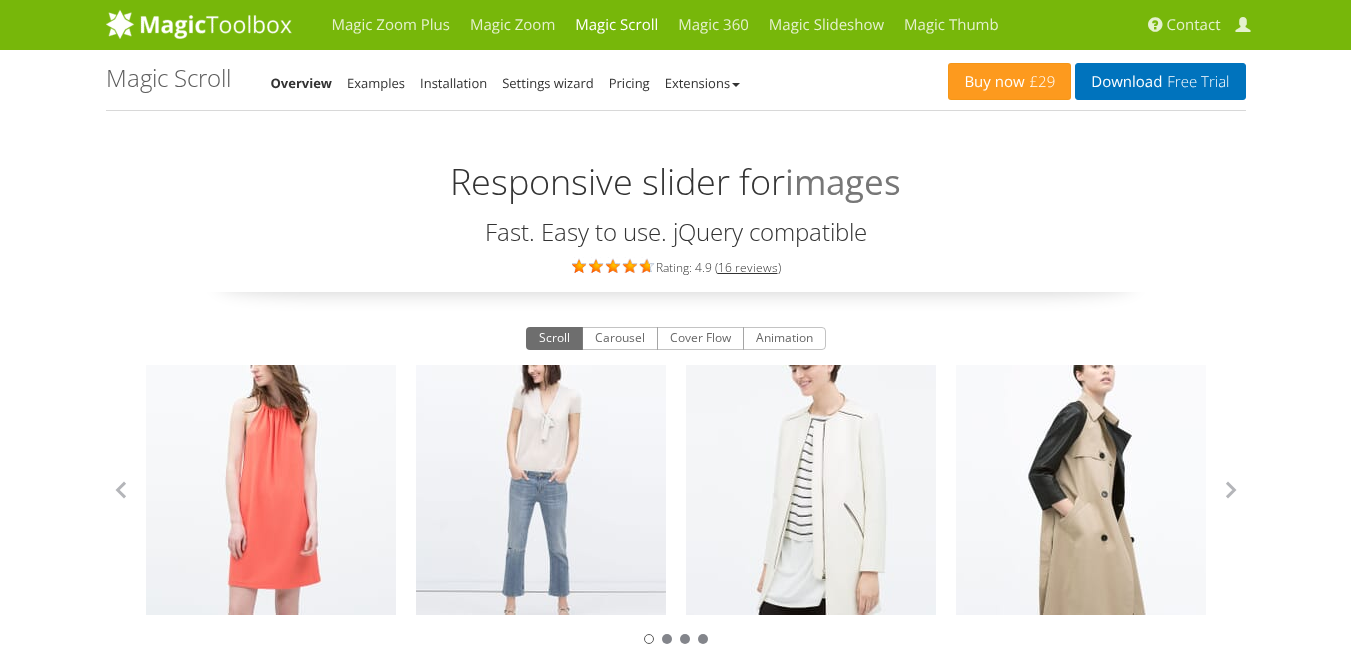 scroll, scrollTop: 0, scrollLeft: 0, axis: both 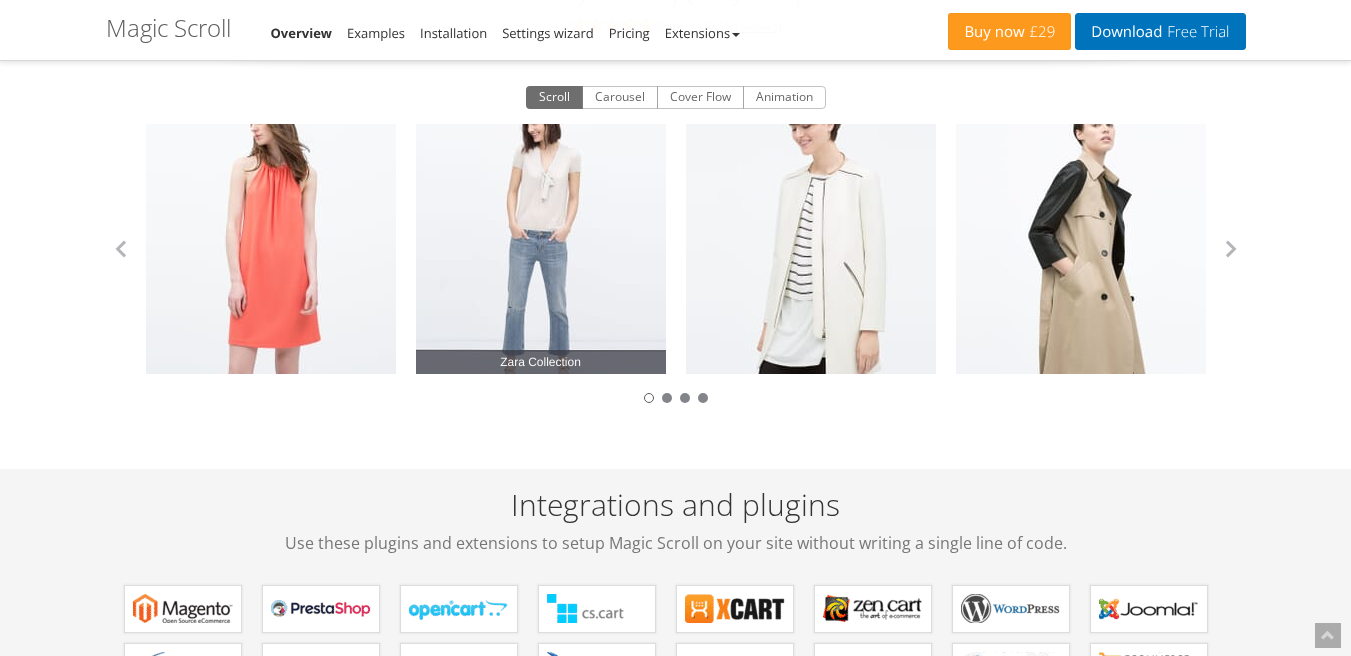 click on "Zara Collection" at bounding box center (541, 249) 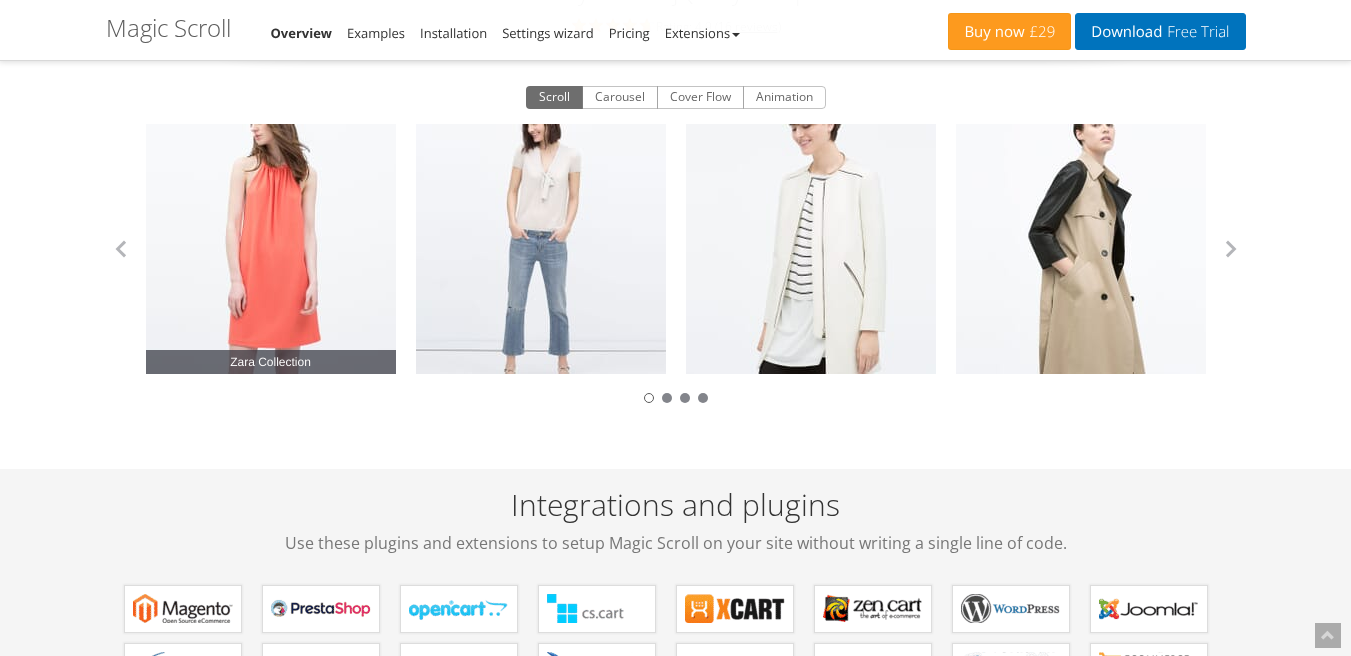 click on "Zara Collection" at bounding box center [271, 249] 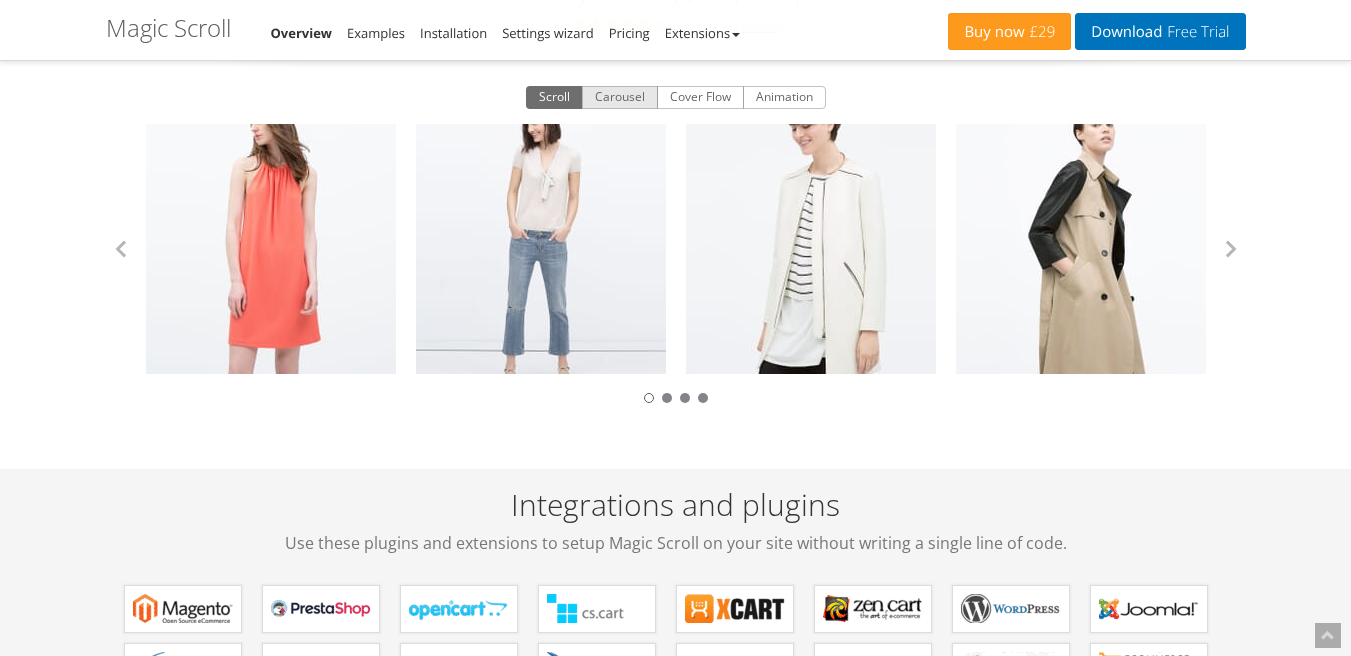 click on "Carousel" at bounding box center (620, 98) 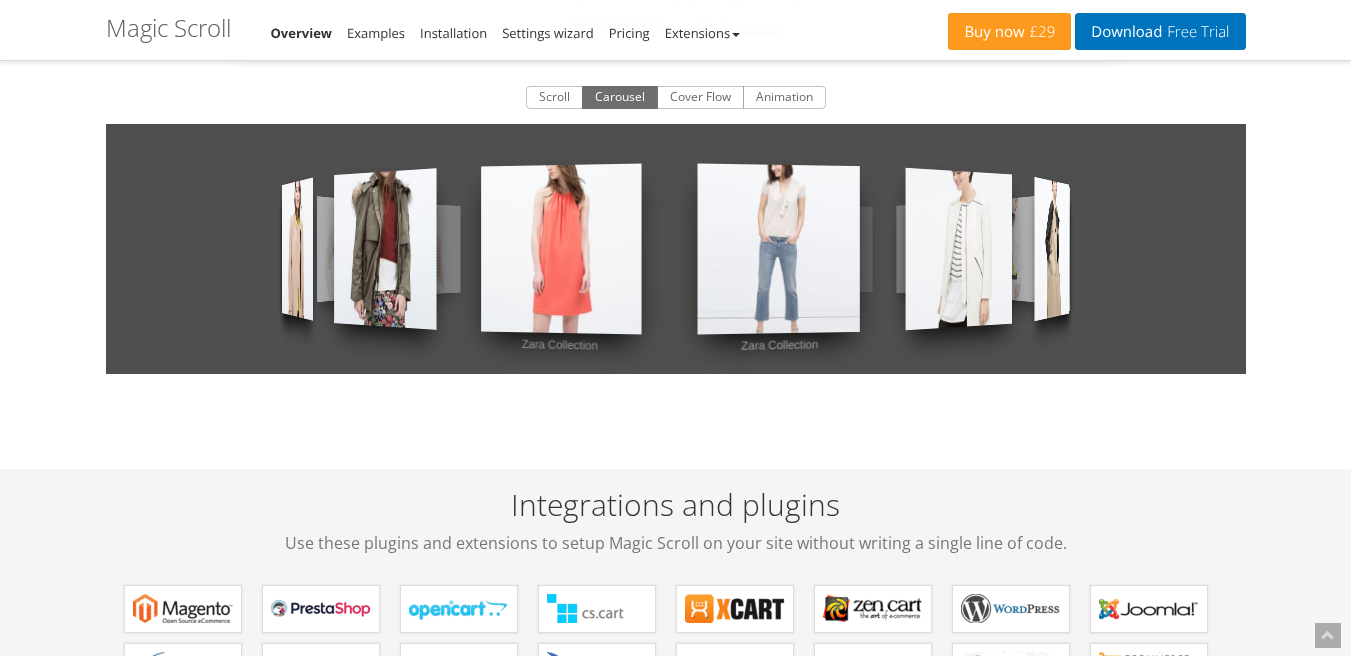 drag, startPoint x: 989, startPoint y: 252, endPoint x: 209, endPoint y: 252, distance: 780 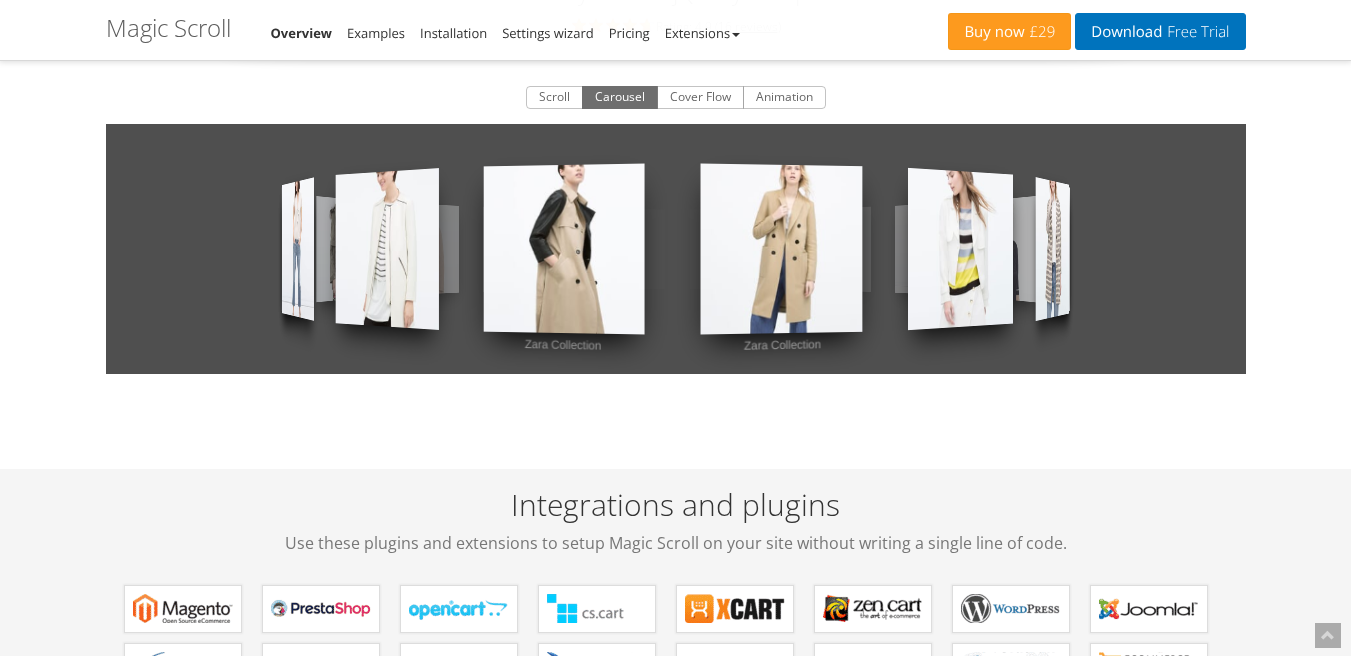 drag, startPoint x: 1078, startPoint y: 256, endPoint x: 29, endPoint y: 256, distance: 1049 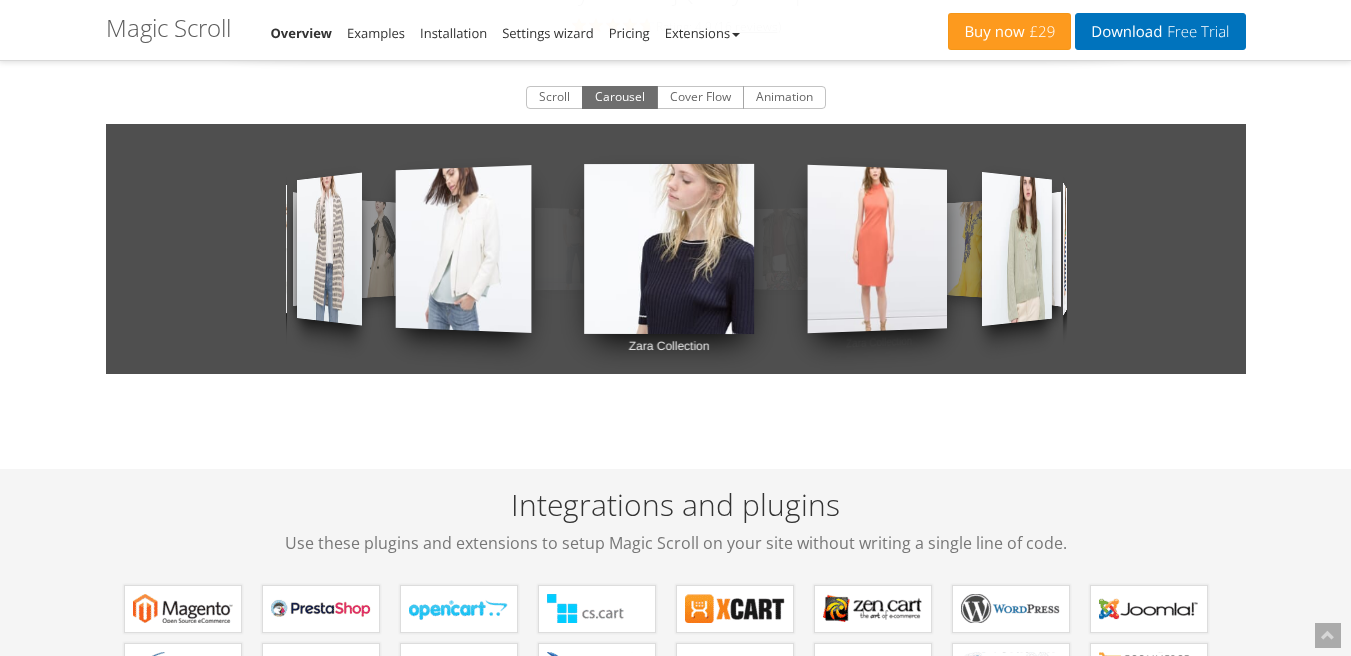 drag, startPoint x: 1151, startPoint y: 268, endPoint x: 0, endPoint y: 266, distance: 1151.0017 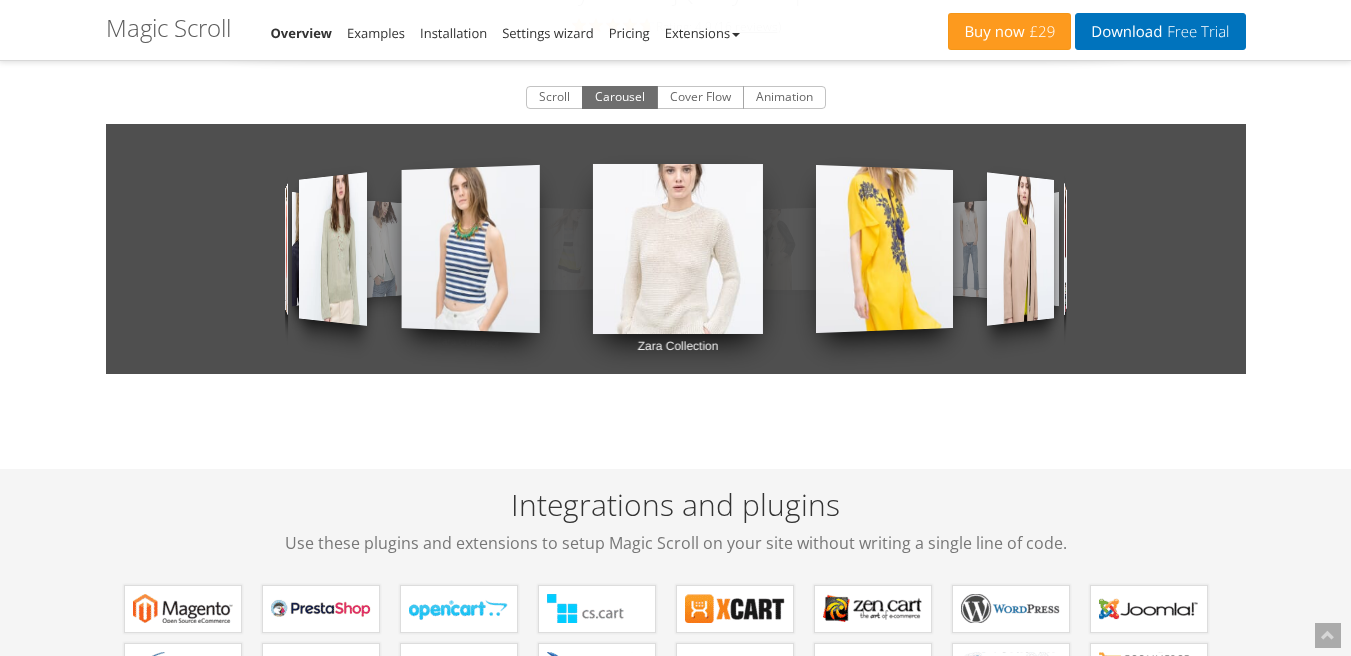 drag, startPoint x: 1119, startPoint y: 241, endPoint x: 2, endPoint y: 241, distance: 1117 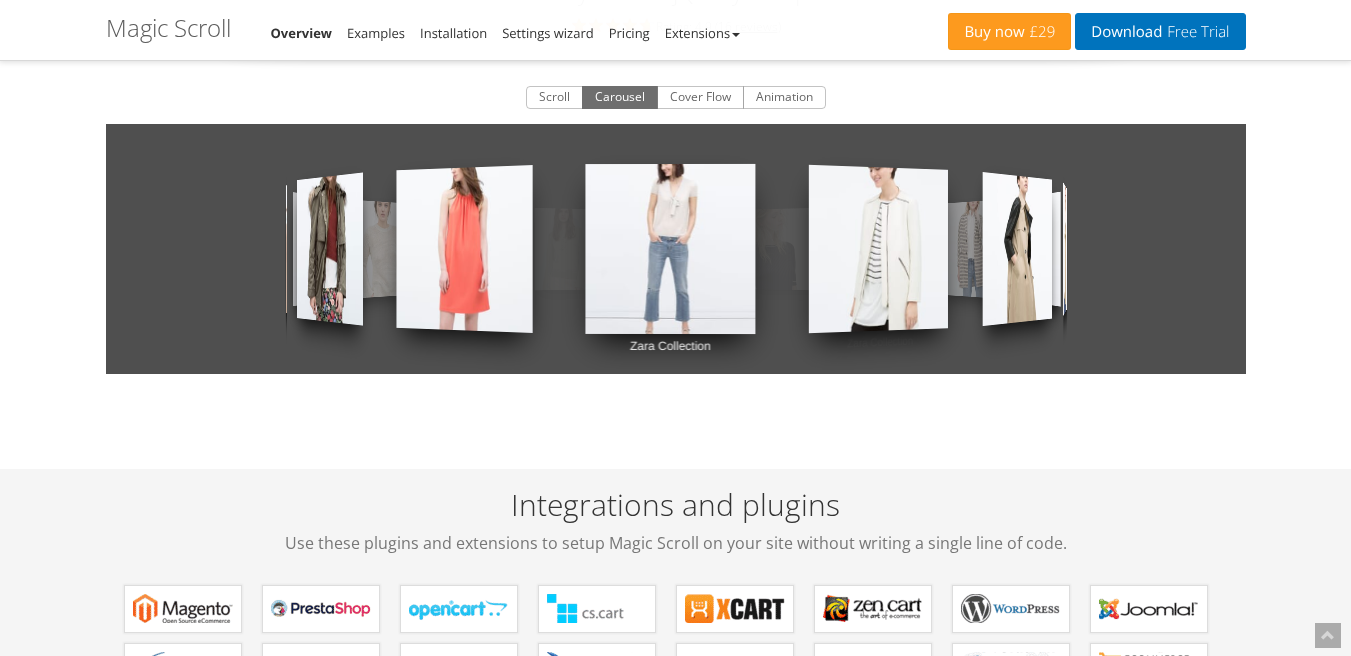 drag, startPoint x: 1002, startPoint y: 247, endPoint x: 359, endPoint y: 224, distance: 643.4112 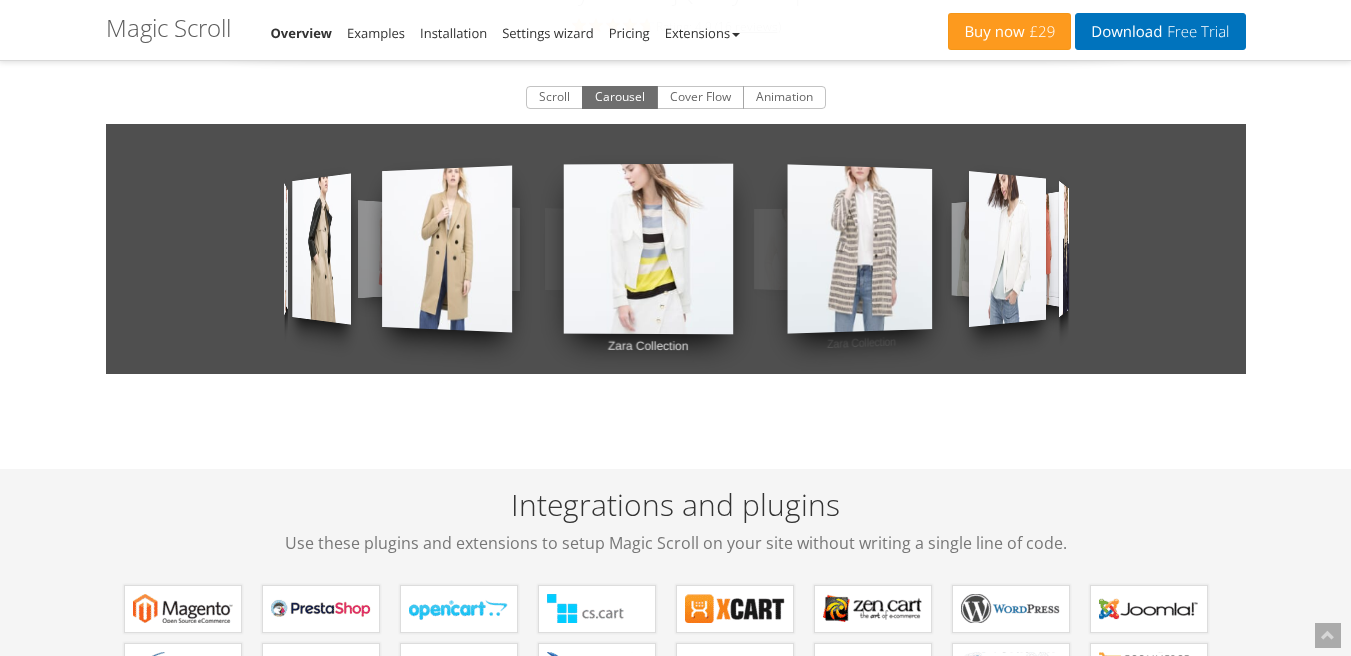 drag, startPoint x: 1038, startPoint y: 270, endPoint x: 4, endPoint y: 241, distance: 1034.4066 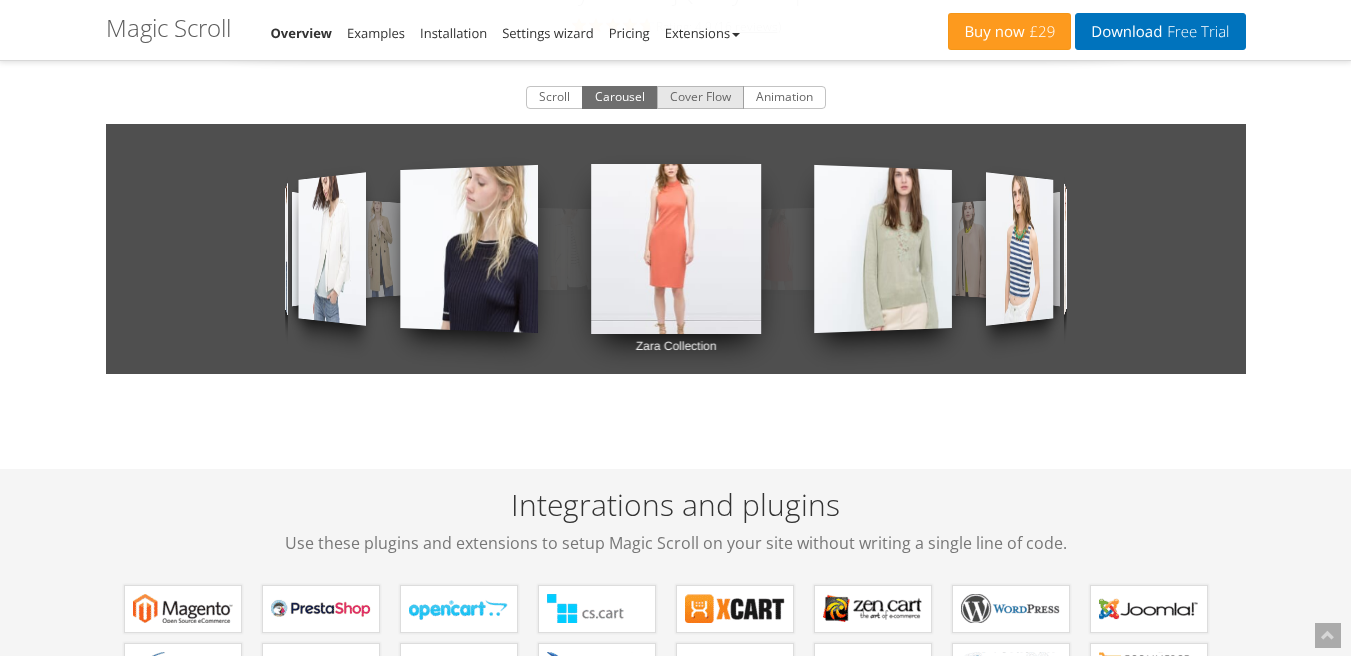 click on "Cover Flow" at bounding box center (700, 98) 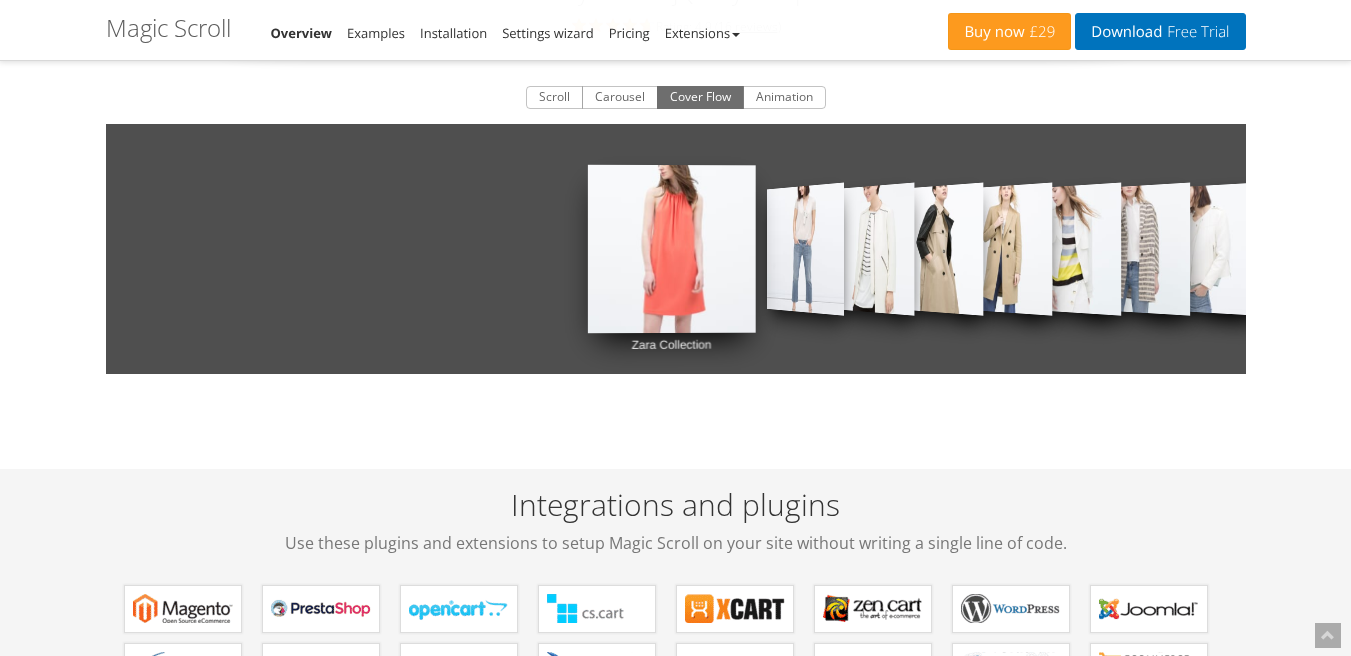 drag, startPoint x: 1113, startPoint y: 263, endPoint x: 136, endPoint y: 282, distance: 977.18475 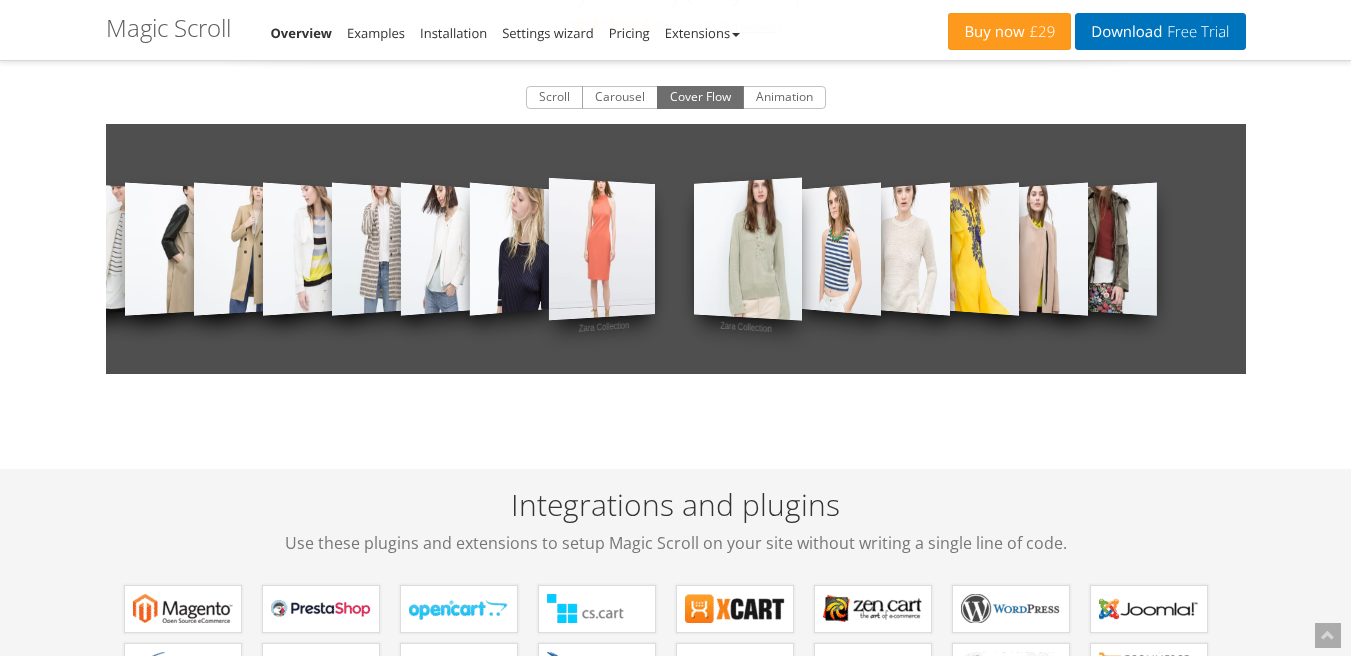 drag, startPoint x: 1035, startPoint y: 259, endPoint x: 70, endPoint y: 270, distance: 965.0627 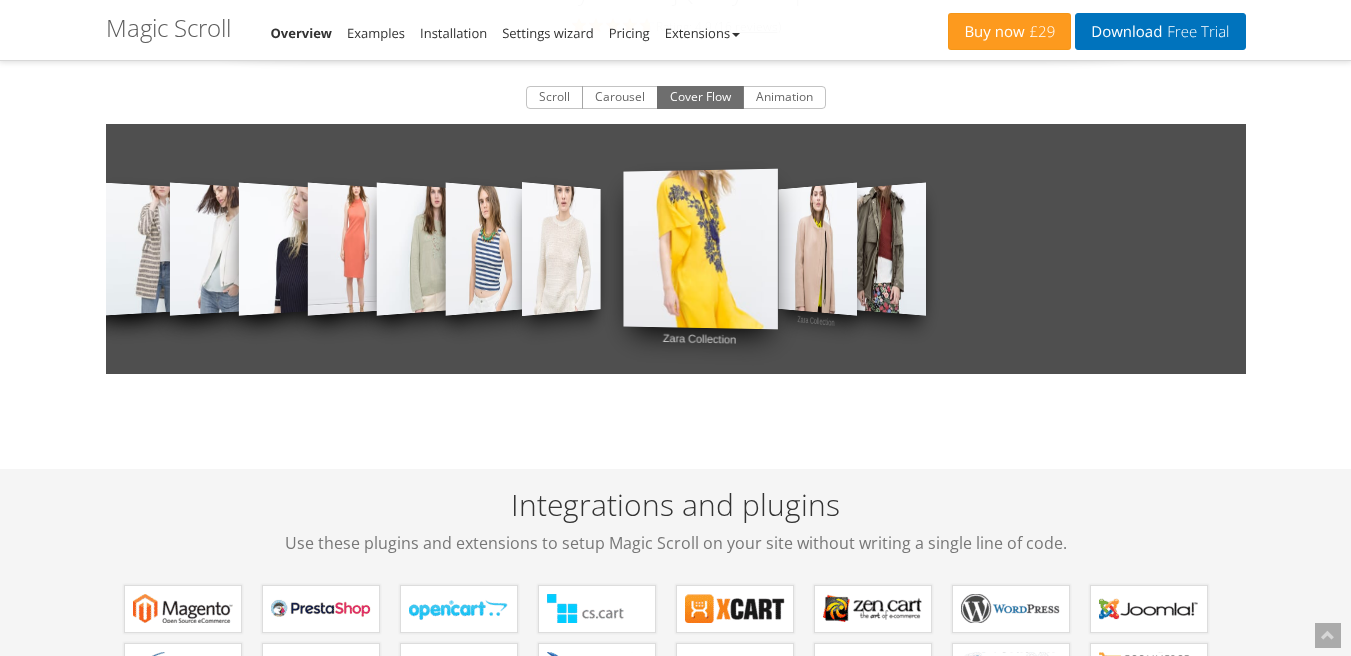 drag, startPoint x: 362, startPoint y: 251, endPoint x: 1365, endPoint y: 237, distance: 1003.0977 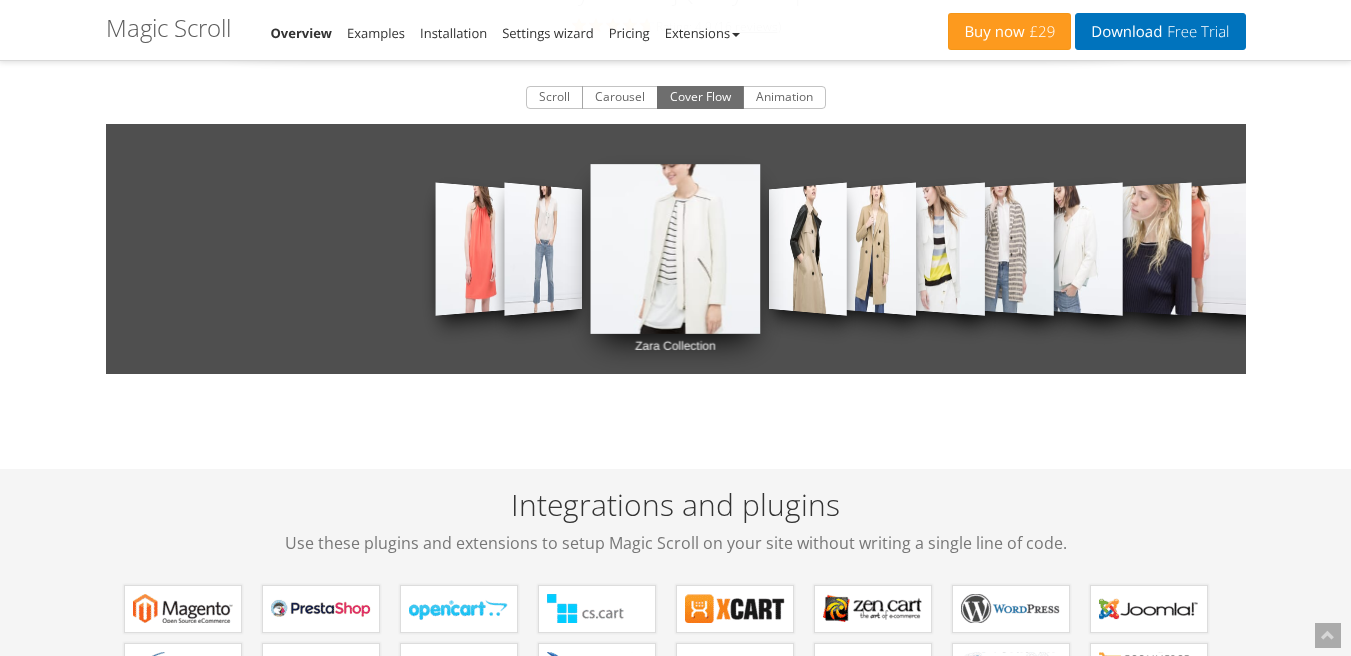 drag, startPoint x: 468, startPoint y: 285, endPoint x: 953, endPoint y: 254, distance: 485.98972 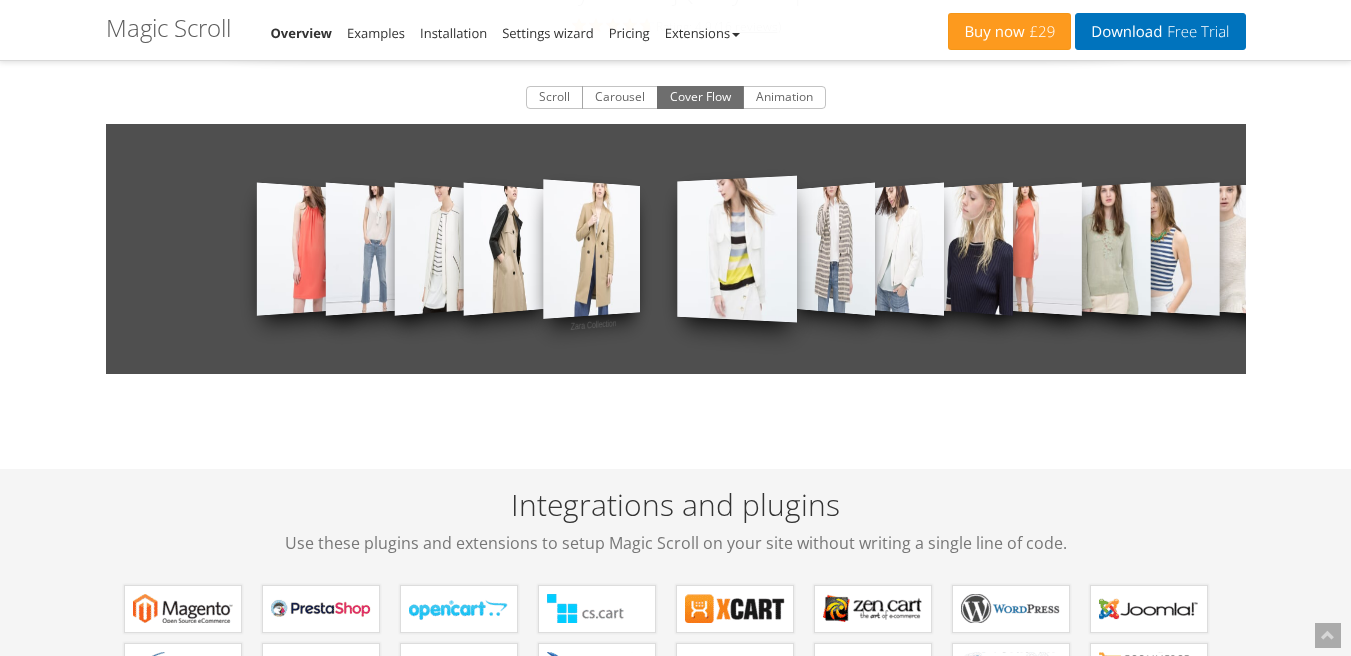 drag, startPoint x: 949, startPoint y: 254, endPoint x: 0, endPoint y: 259, distance: 949.0132 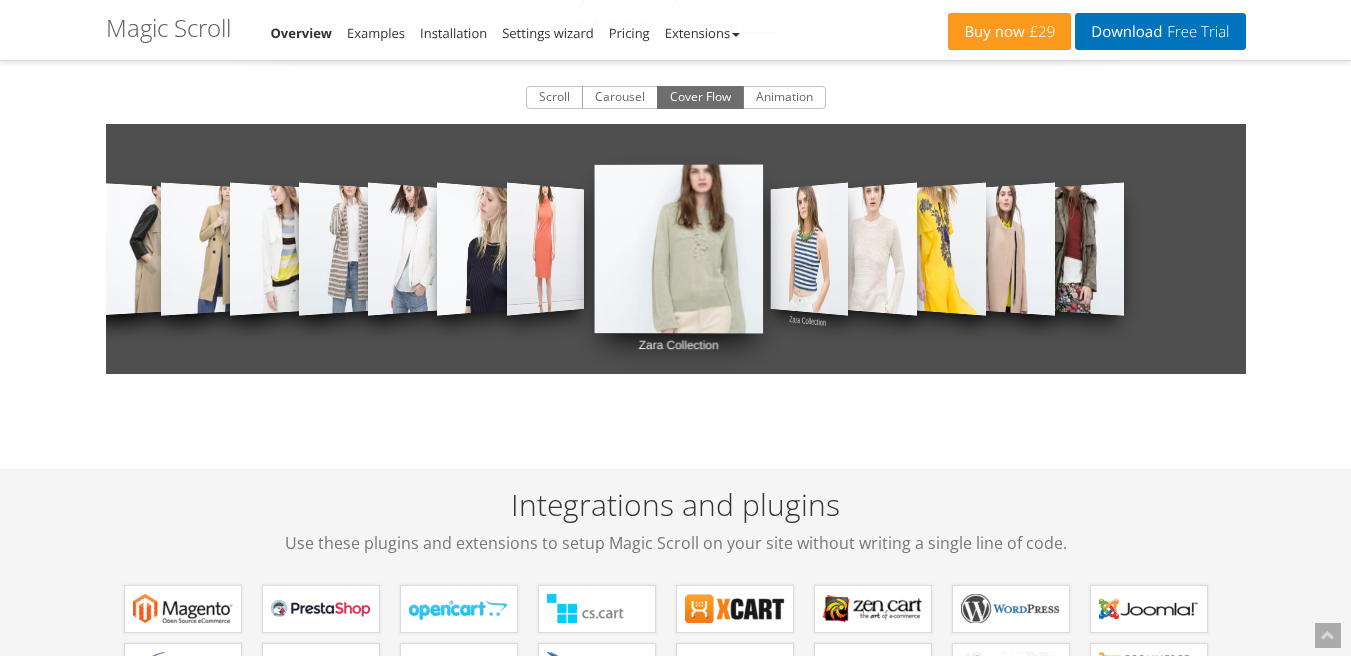 drag, startPoint x: 967, startPoint y: 206, endPoint x: 1360, endPoint y: 214, distance: 393.08142 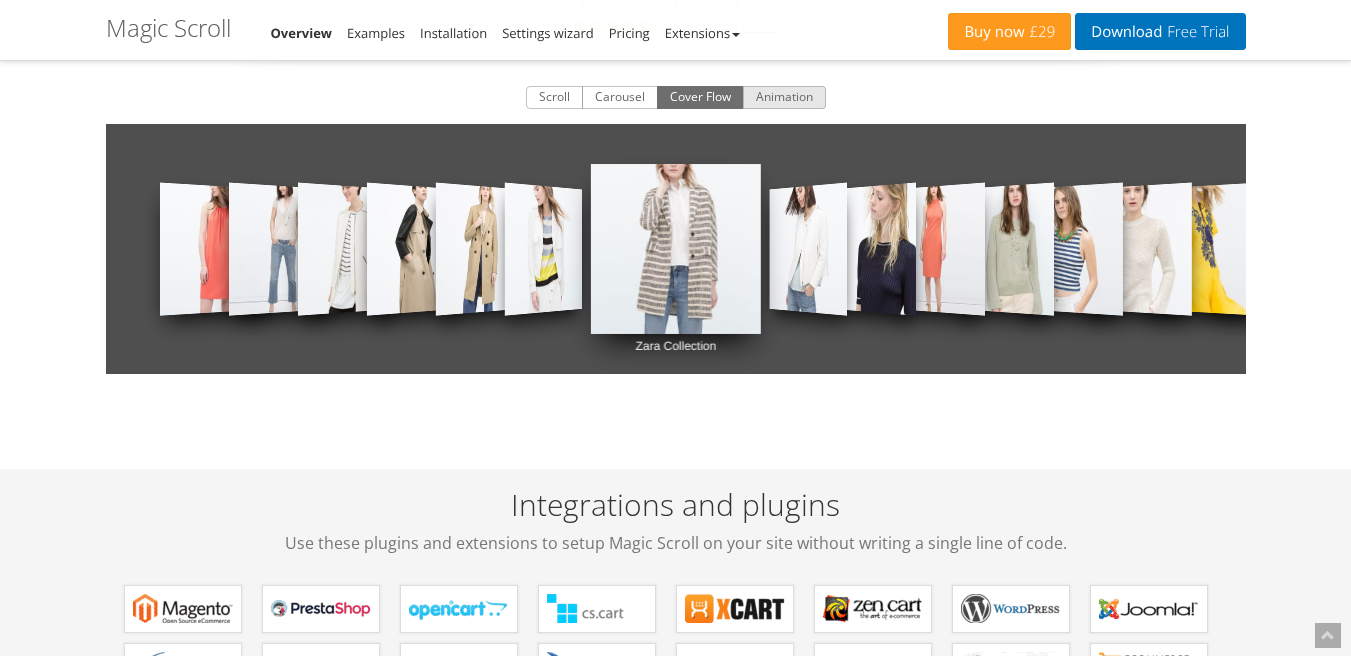 click on "Animation" at bounding box center (784, 98) 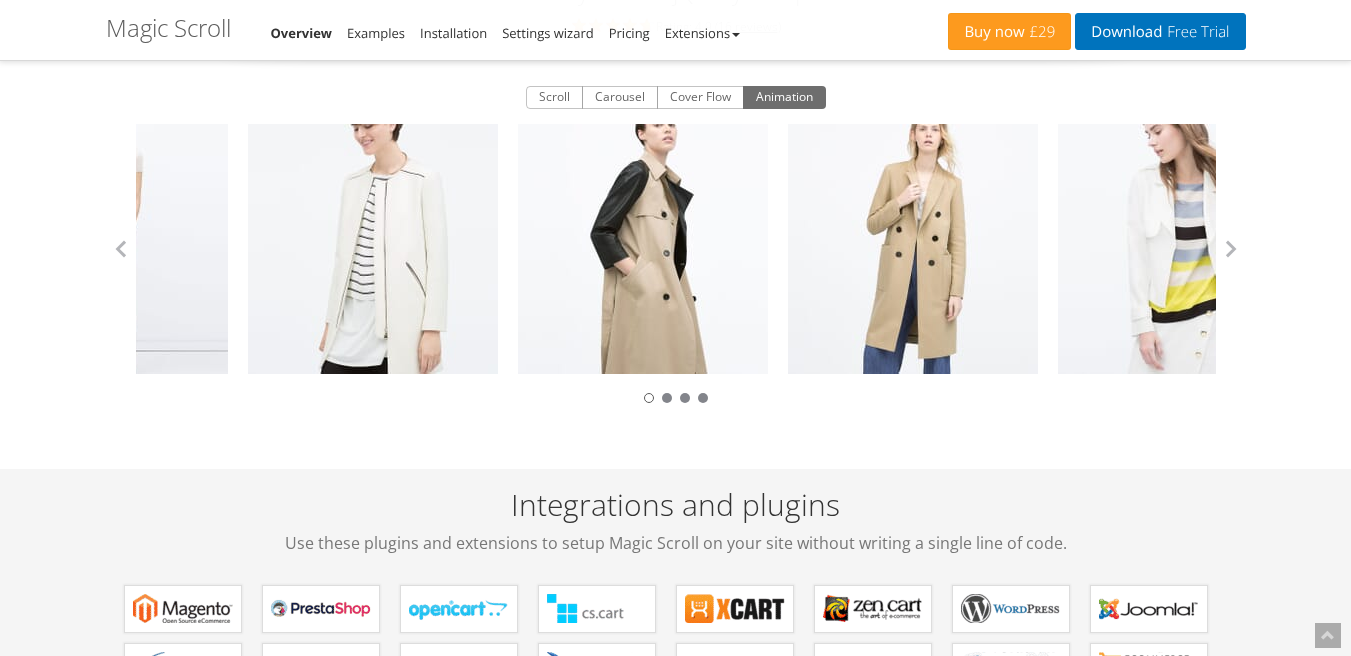 drag, startPoint x: 954, startPoint y: 229, endPoint x: 86, endPoint y: 227, distance: 868.0023 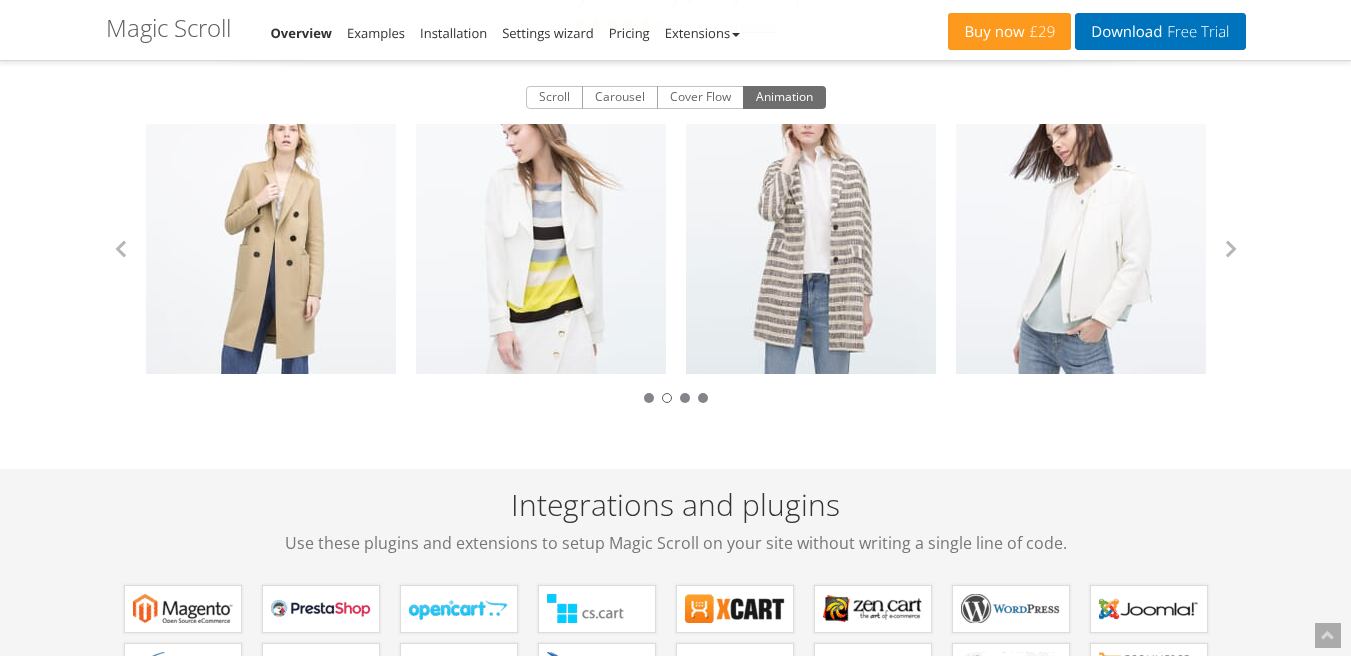 drag, startPoint x: 1049, startPoint y: 239, endPoint x: 0, endPoint y: 257, distance: 1049.1544 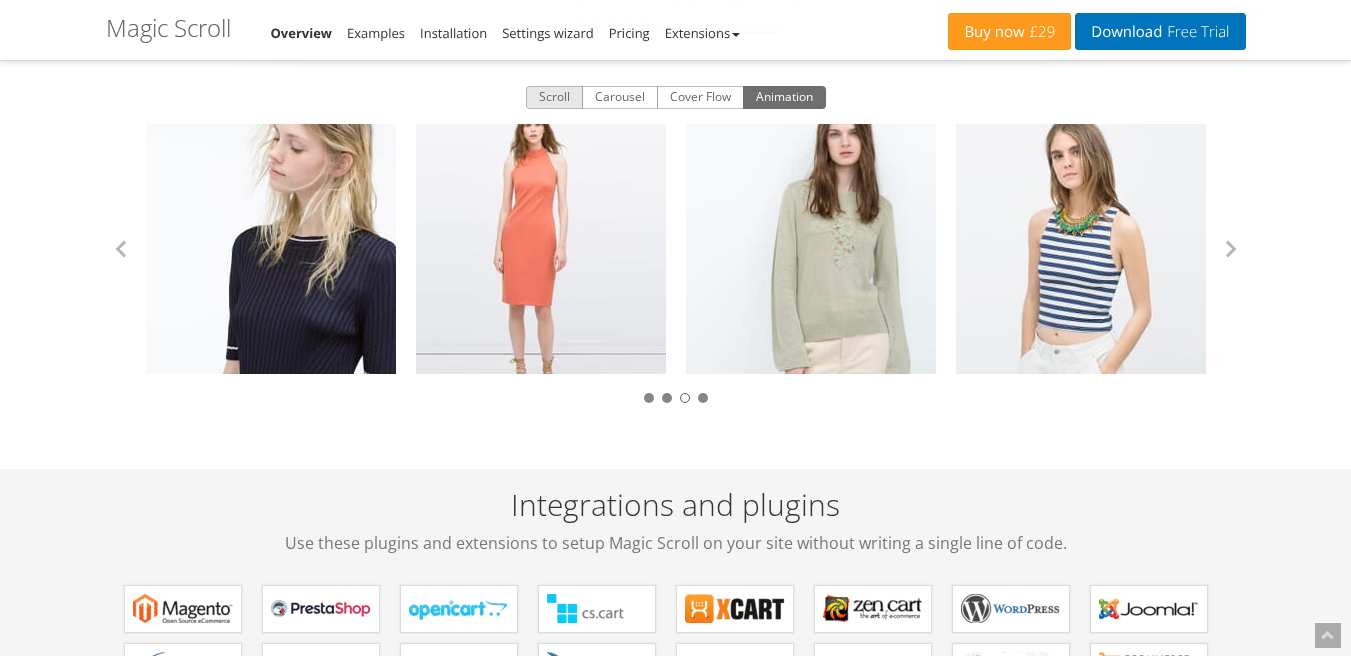 click on "Scroll" at bounding box center [554, 98] 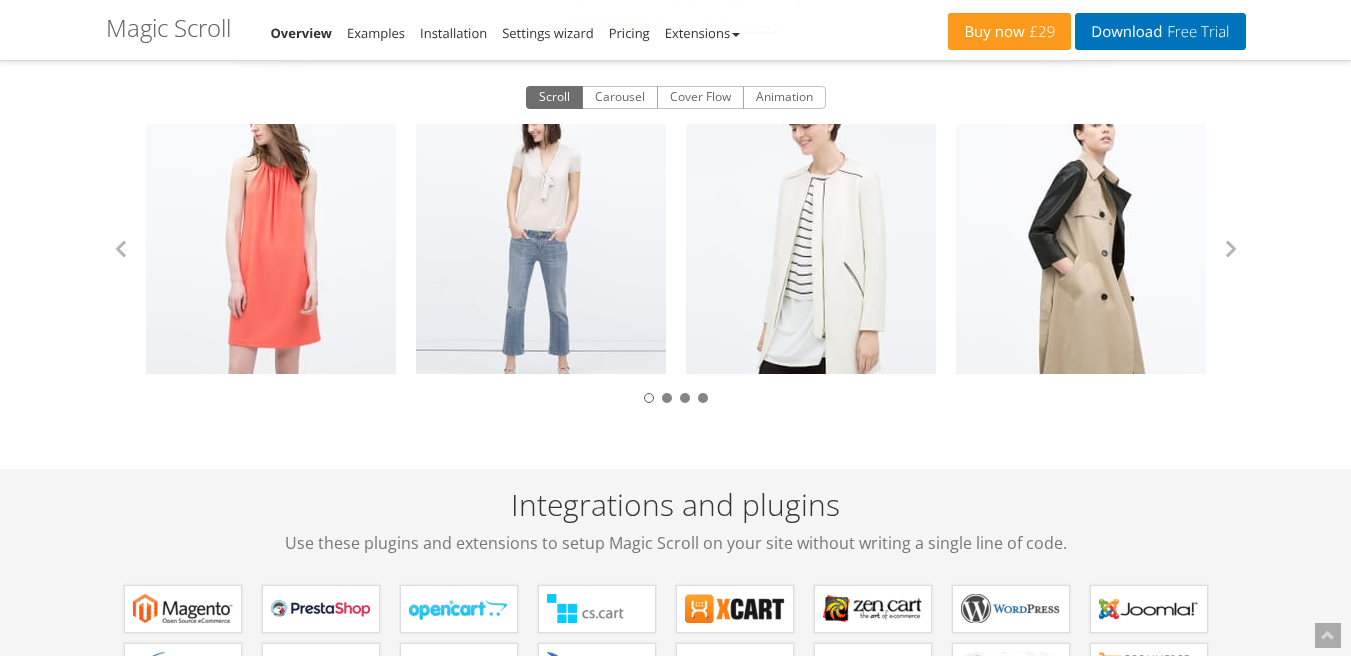 drag, startPoint x: 1000, startPoint y: 199, endPoint x: 15, endPoint y: 184, distance: 985.1142 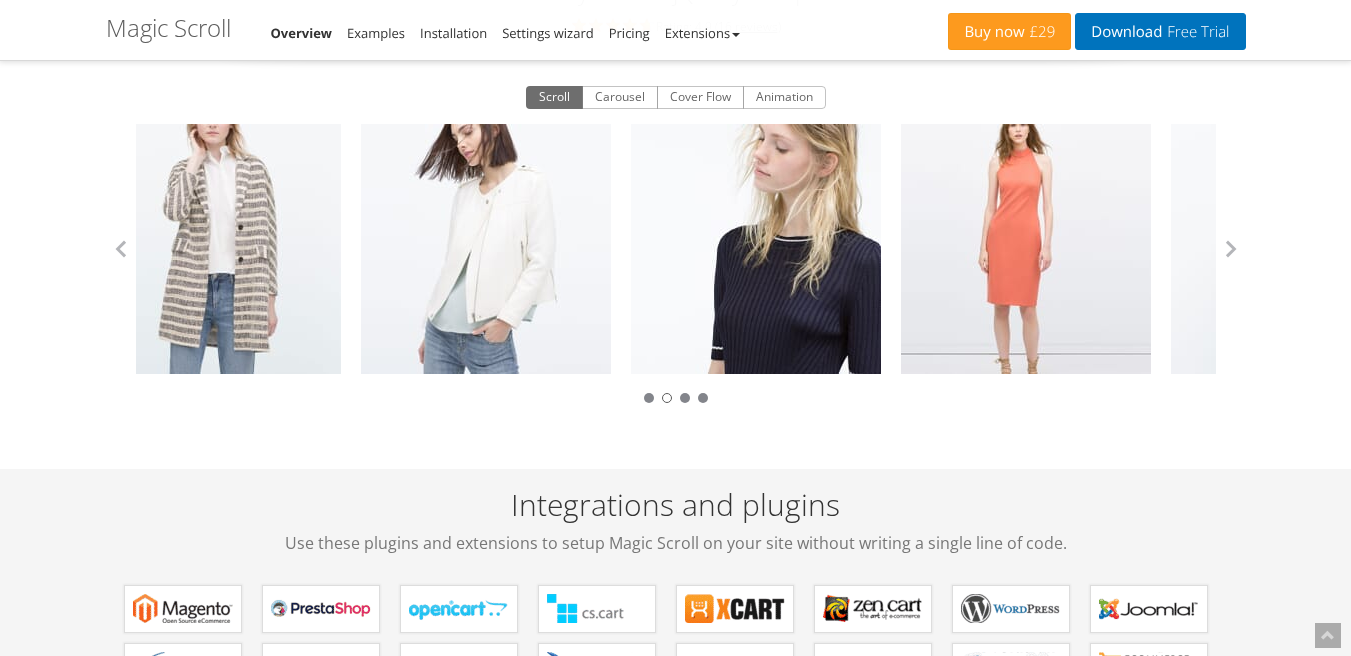 drag, startPoint x: 925, startPoint y: 155, endPoint x: 0, endPoint y: 171, distance: 925.13837 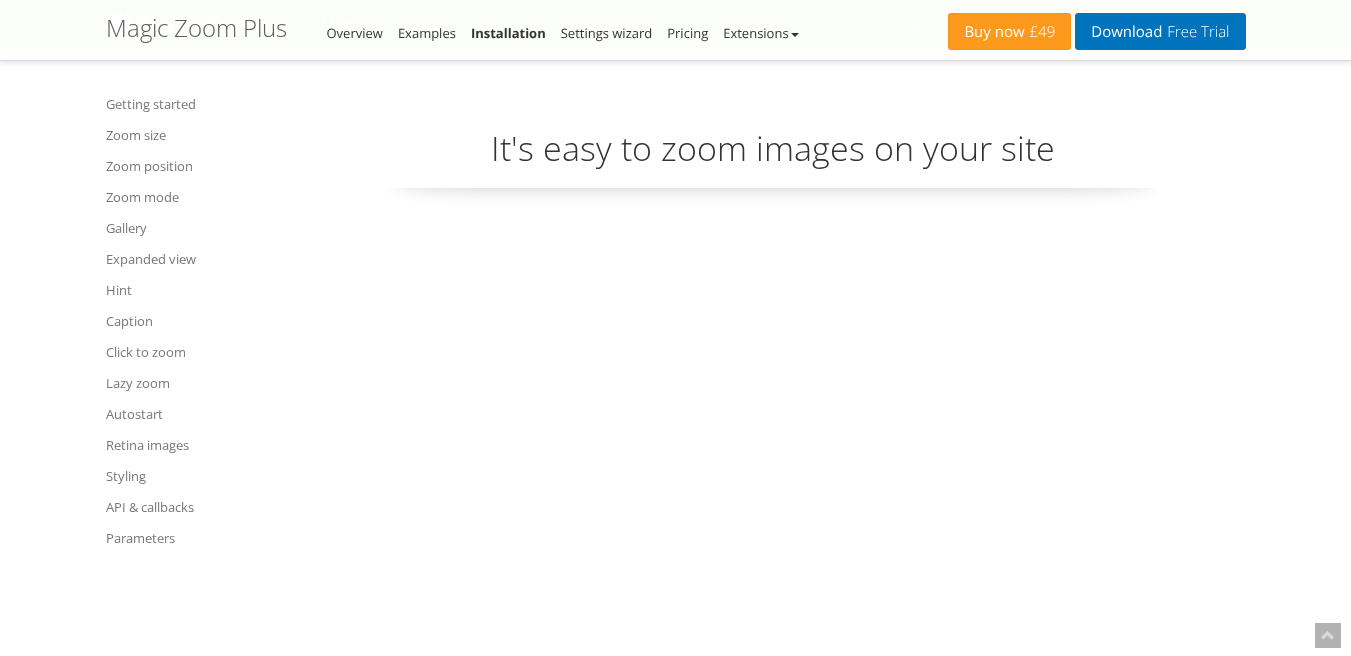 scroll, scrollTop: 9673, scrollLeft: 0, axis: vertical 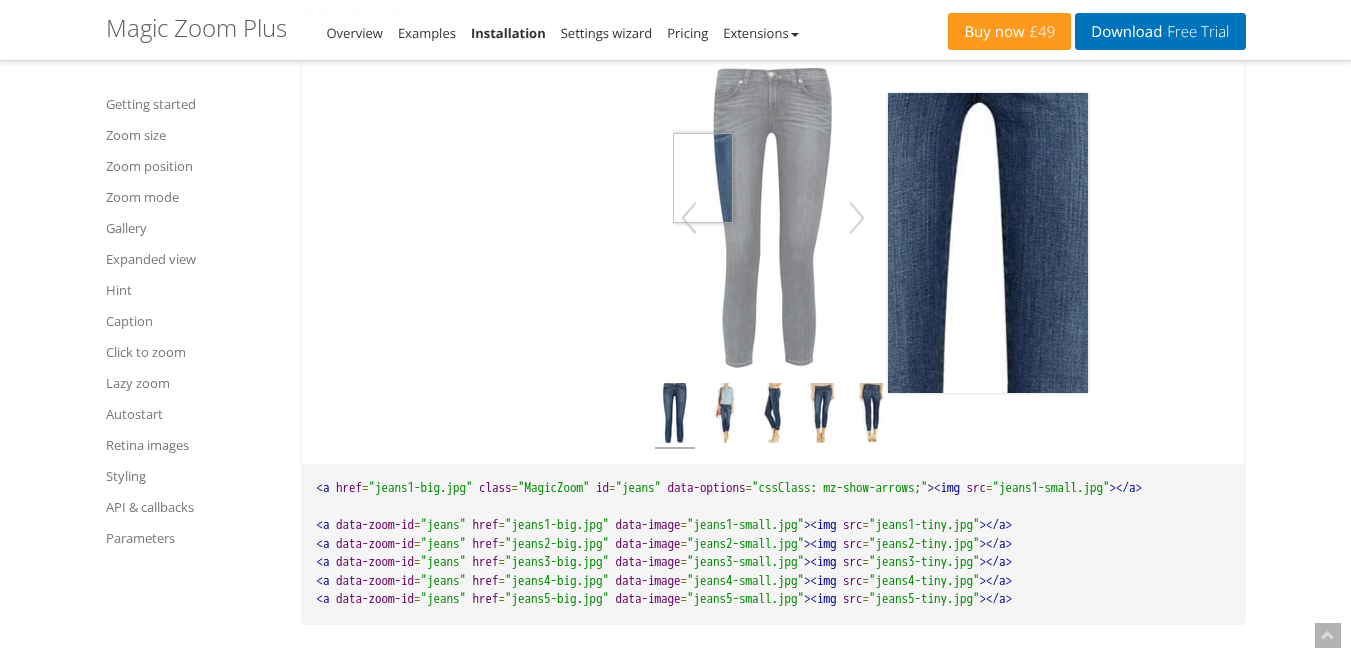 drag, startPoint x: 839, startPoint y: 194, endPoint x: 306, endPoint y: 204, distance: 533.0938 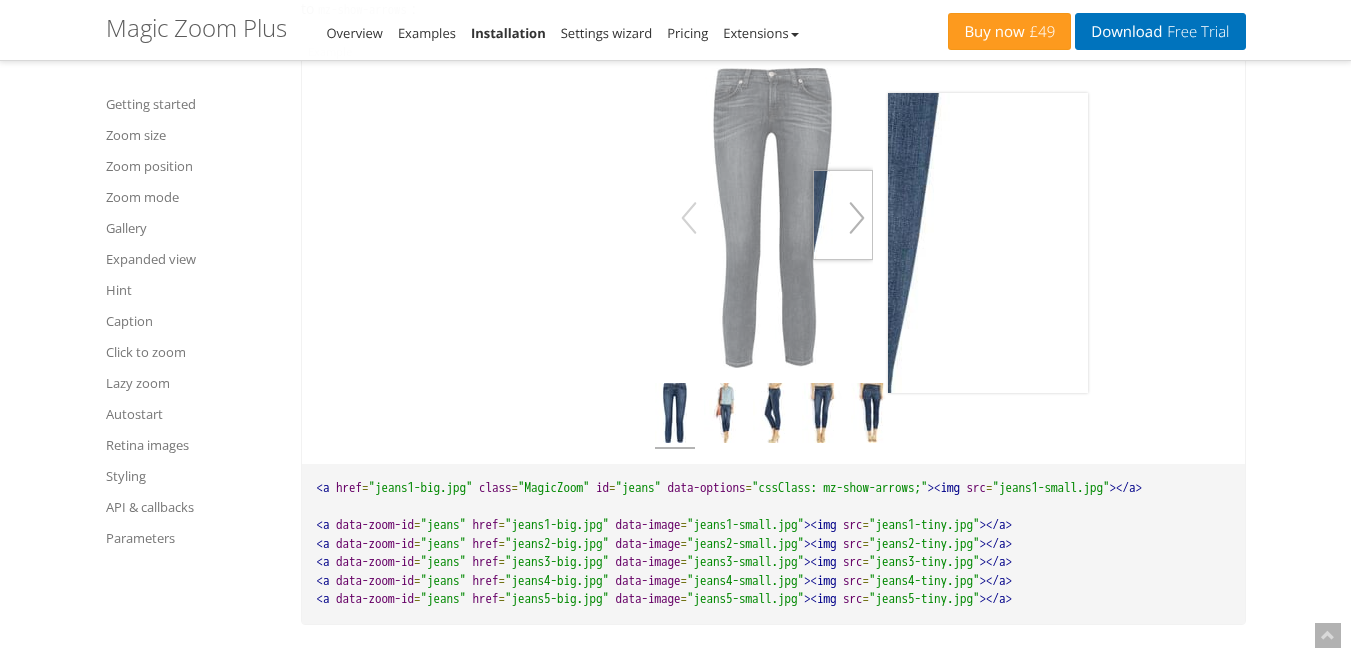 click at bounding box center (857, 218) 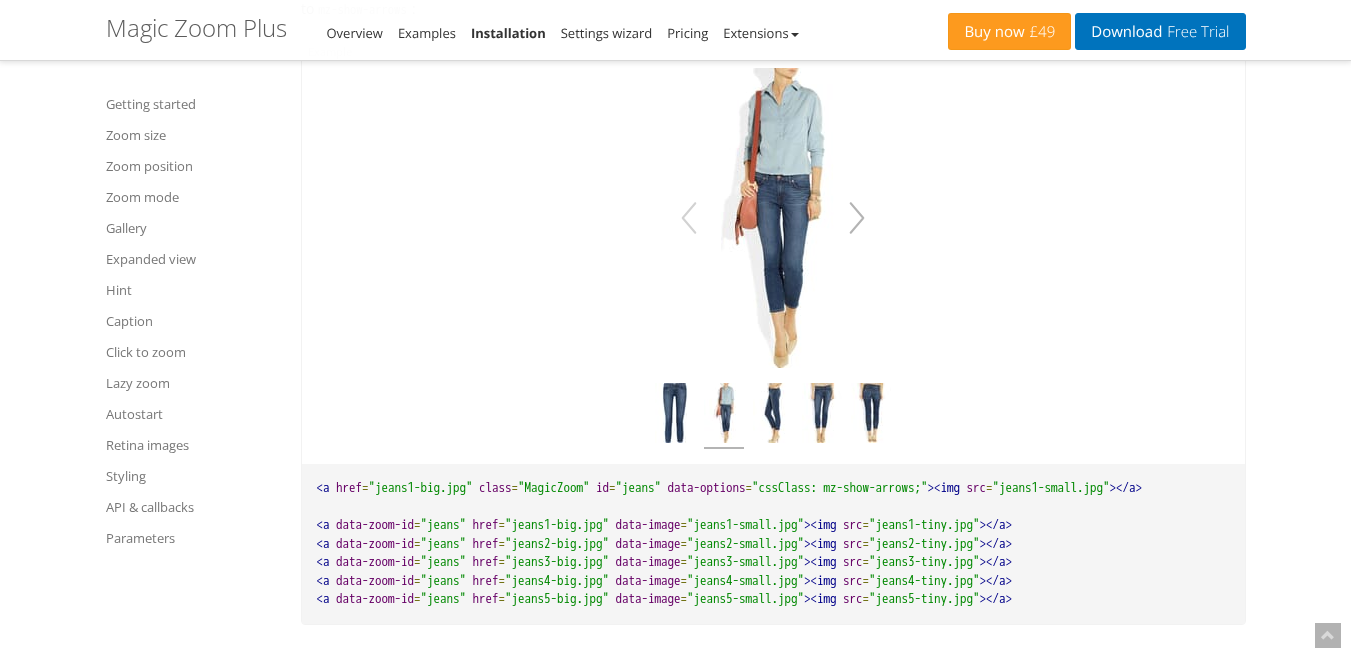 click at bounding box center [857, 218] 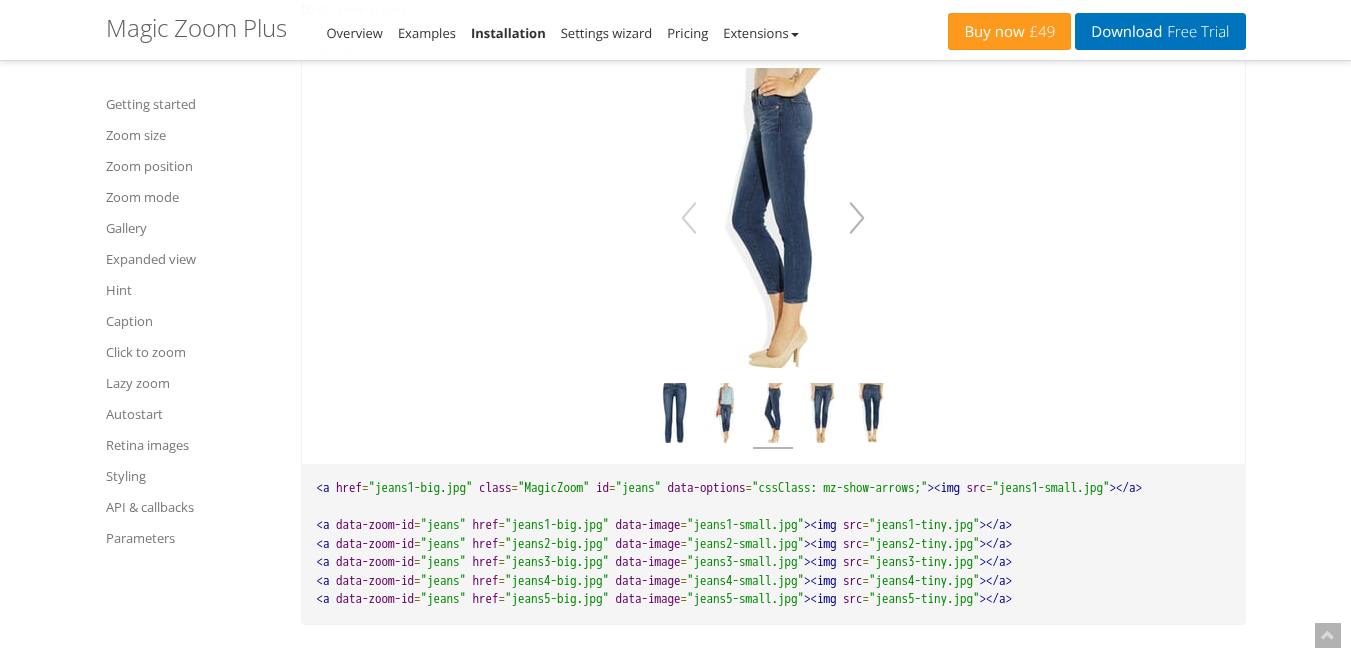 click at bounding box center [857, 218] 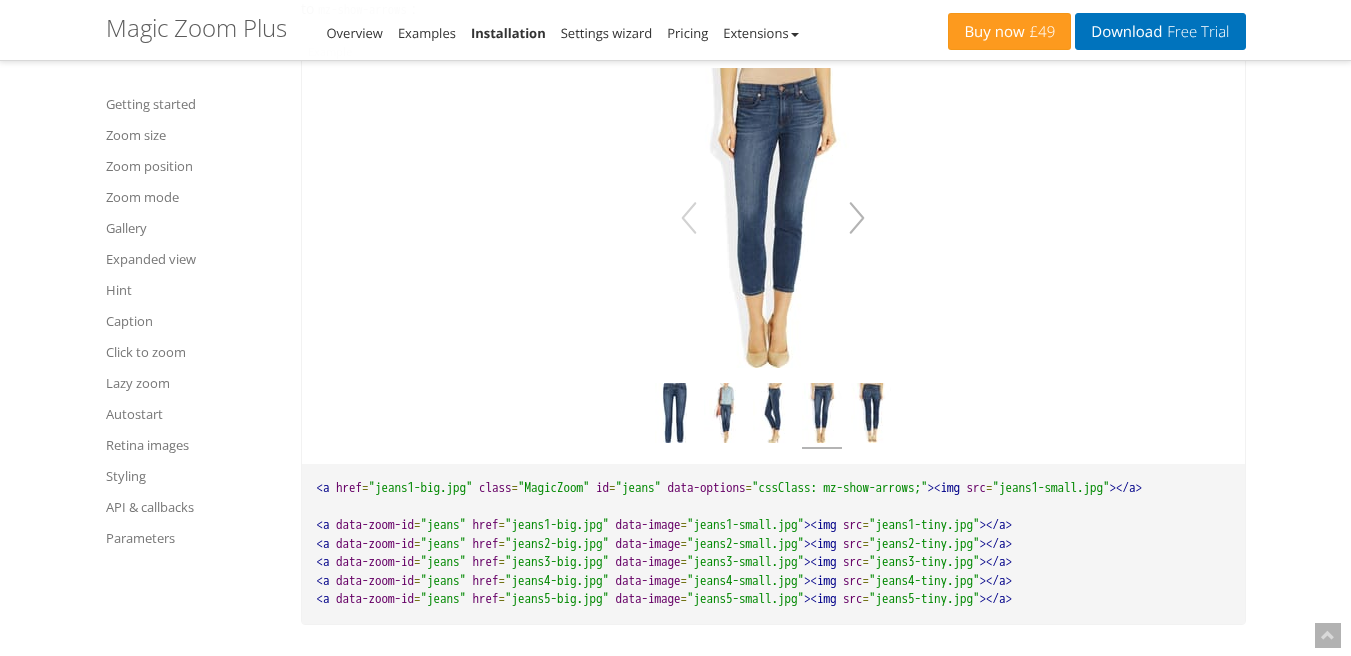 click at bounding box center (857, 218) 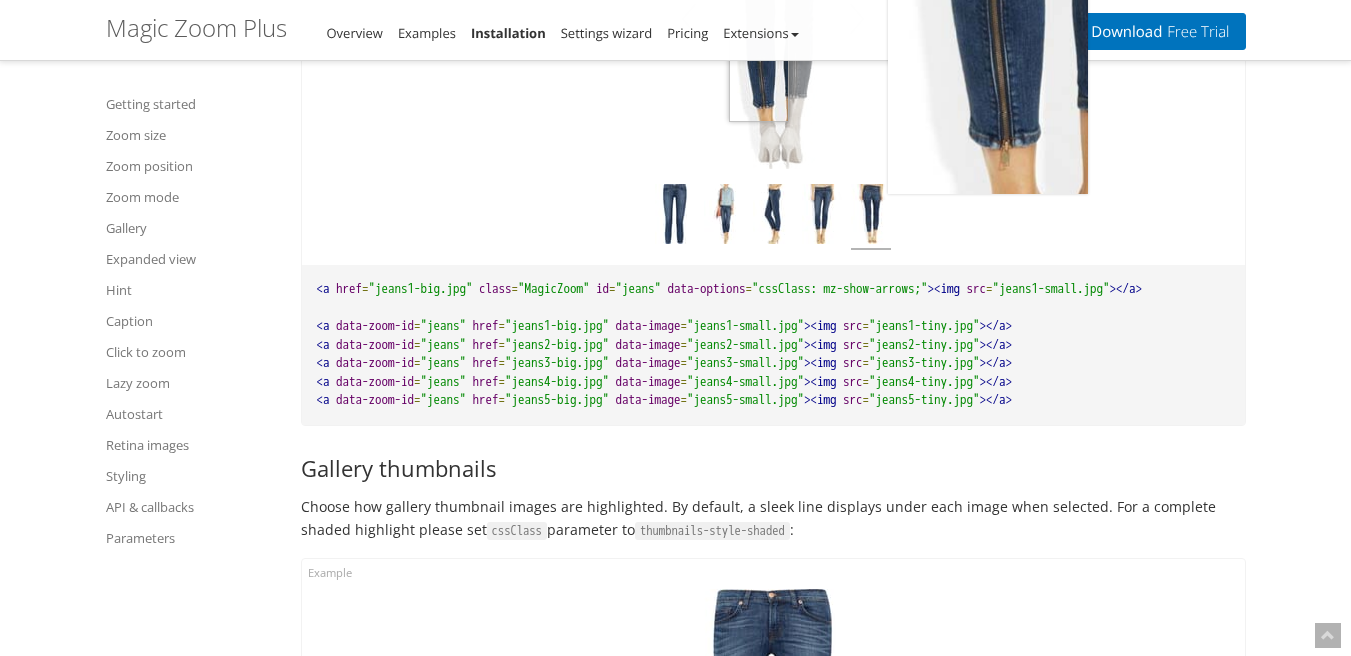 scroll, scrollTop: 9913, scrollLeft: 0, axis: vertical 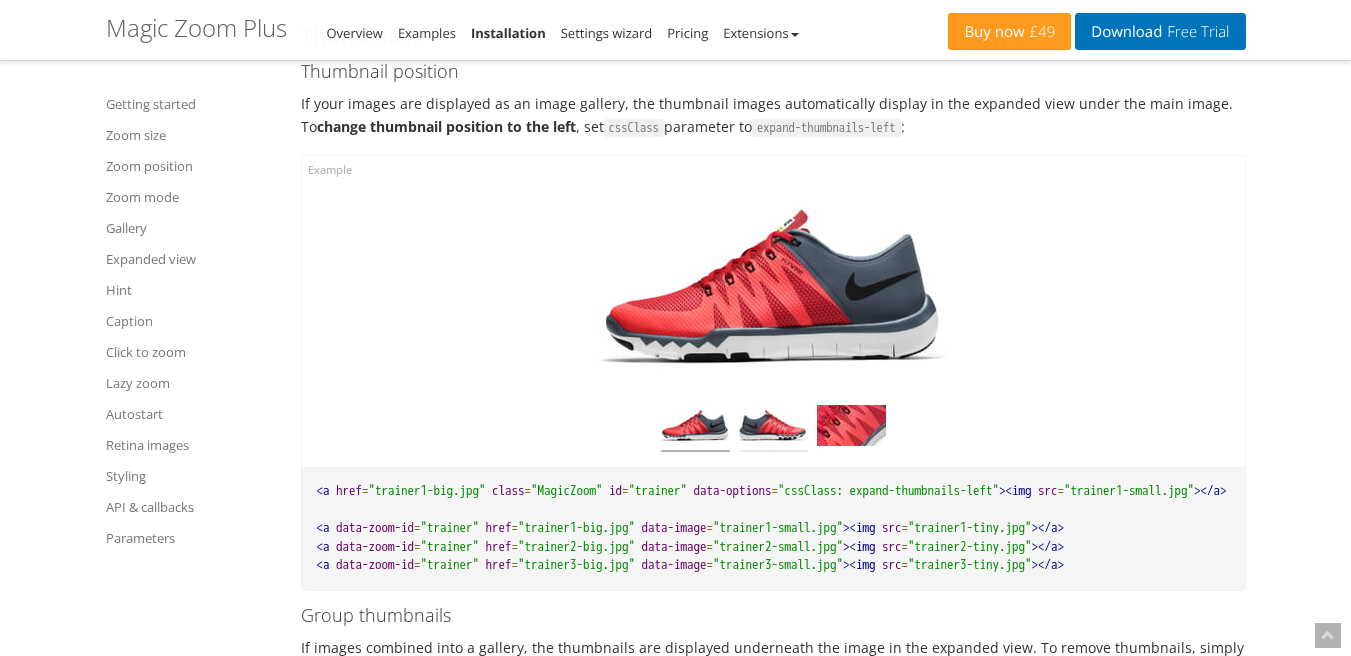 click at bounding box center [773, 428] 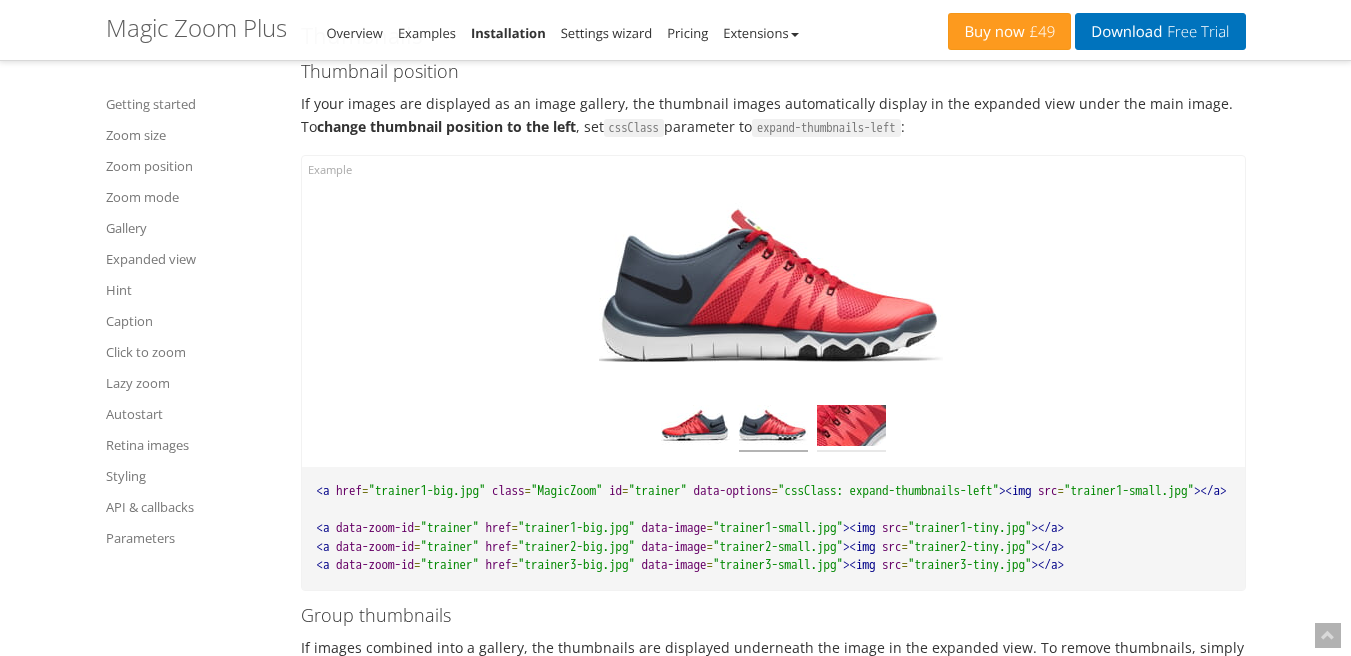 click at bounding box center [851, 428] 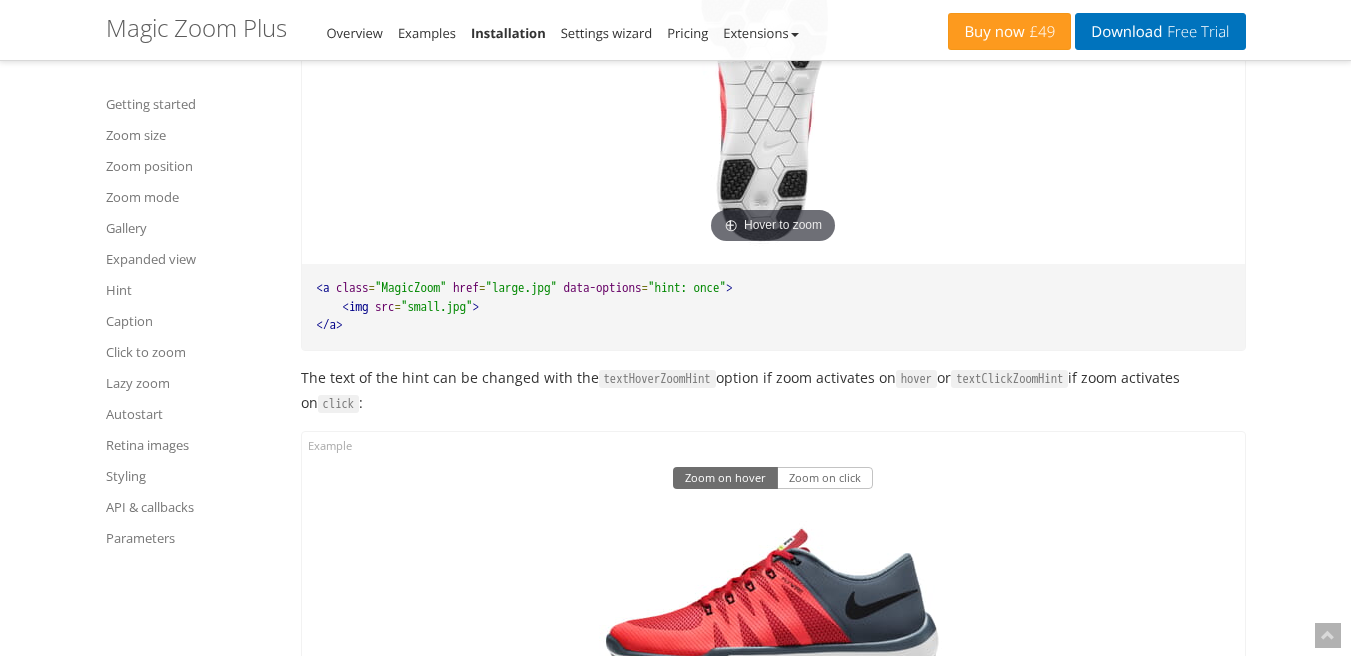 scroll, scrollTop: 15553, scrollLeft: 0, axis: vertical 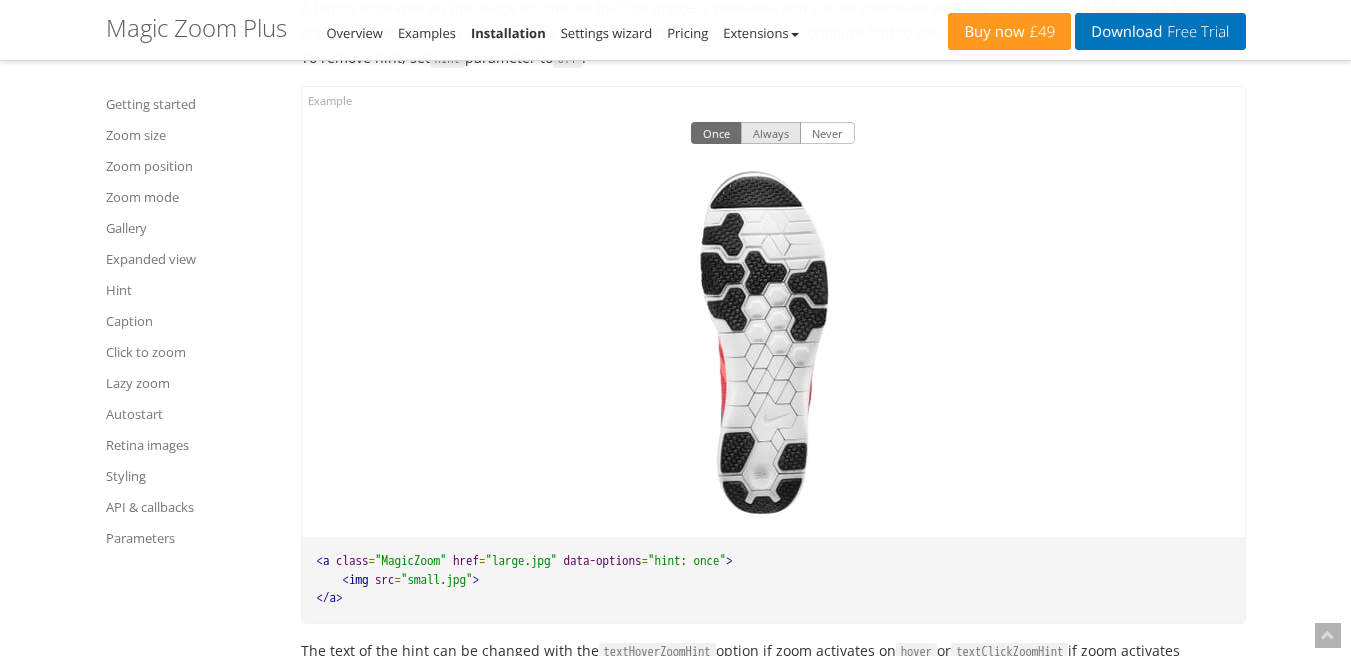 click on "Always" at bounding box center [771, 133] 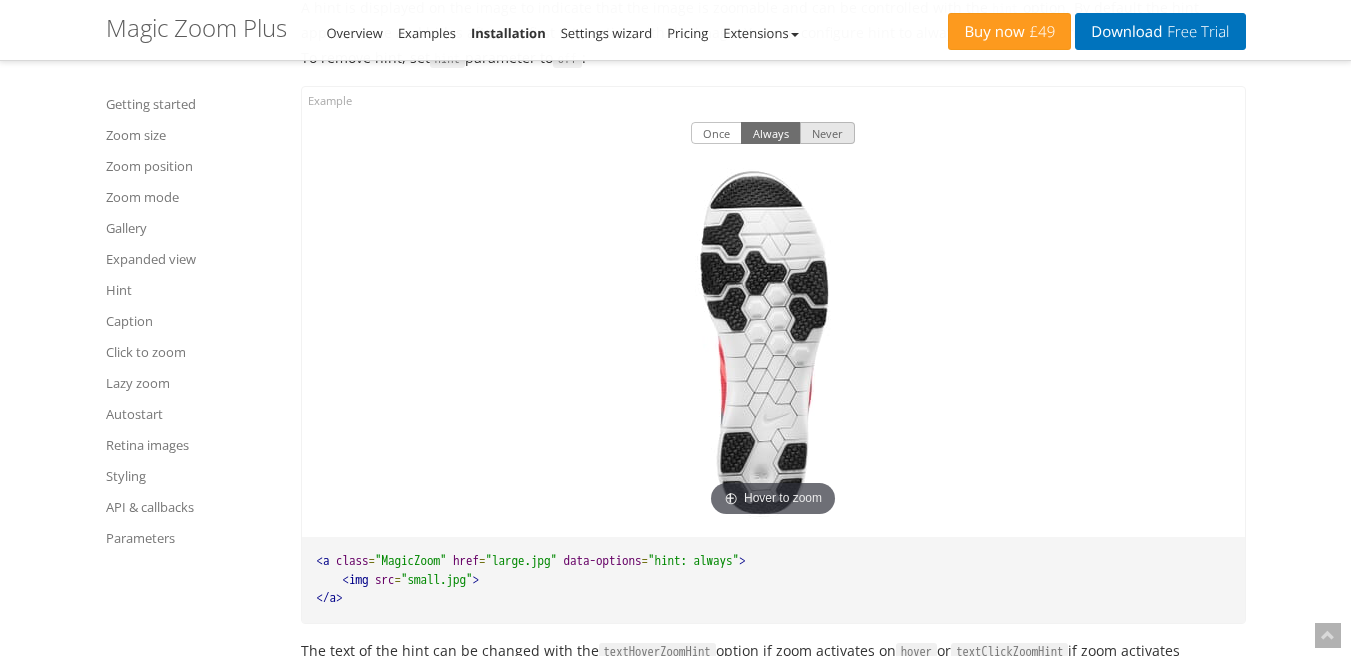 click on "Never" at bounding box center [827, 133] 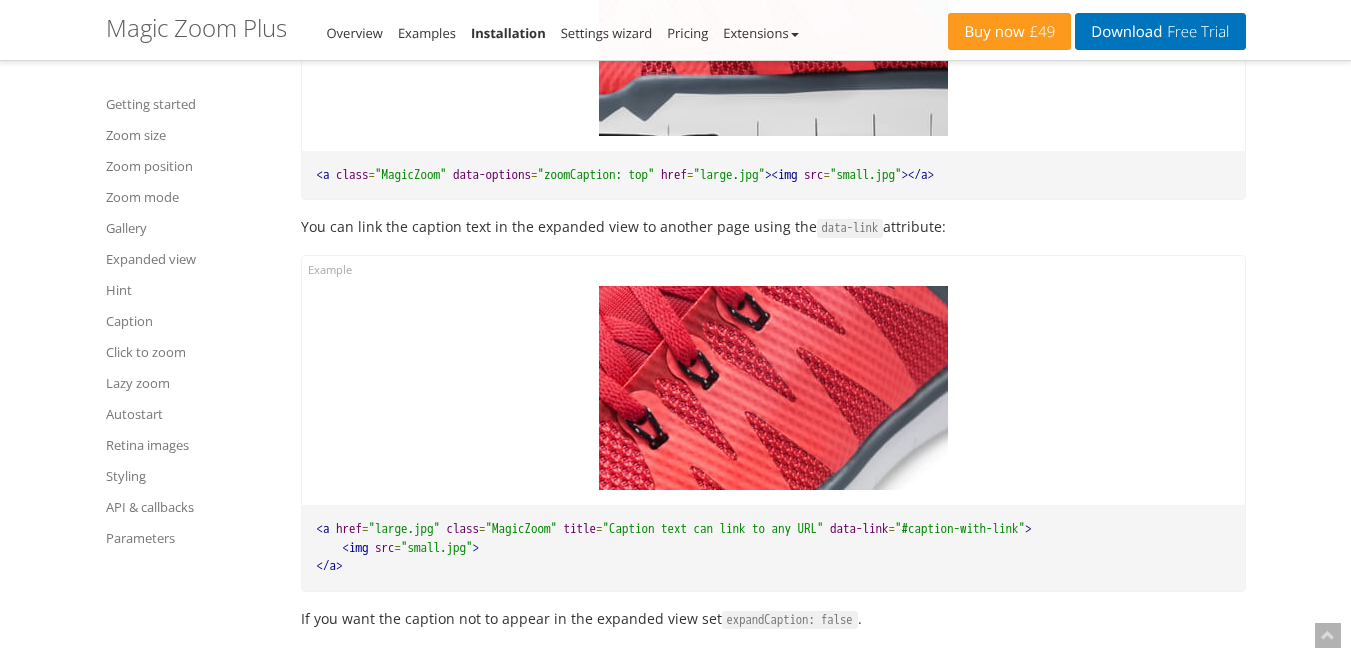 scroll, scrollTop: 17593, scrollLeft: 0, axis: vertical 